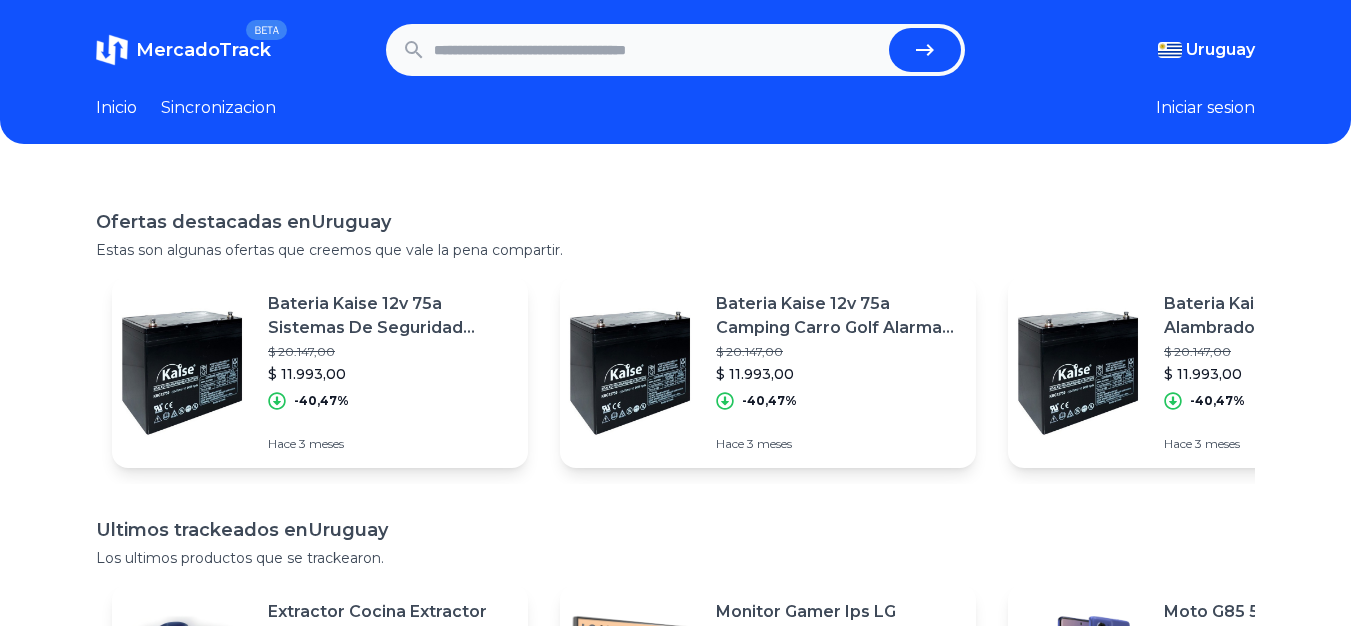 scroll, scrollTop: 0, scrollLeft: 0, axis: both 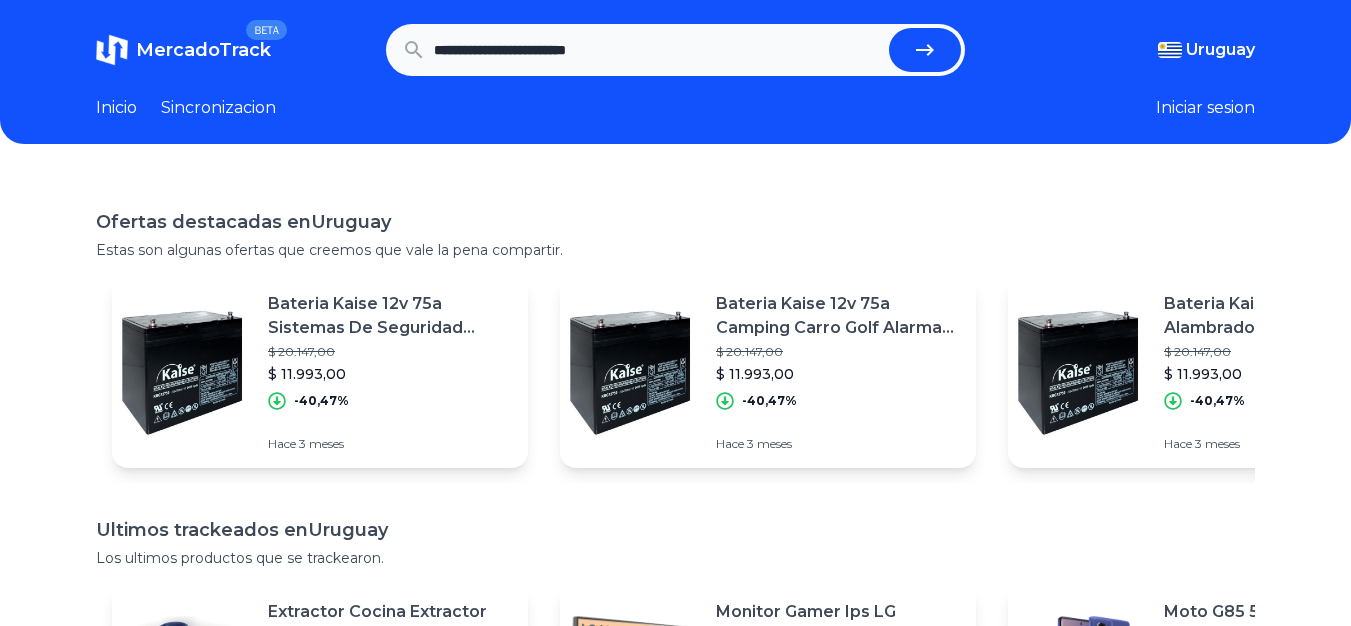 type on "**********" 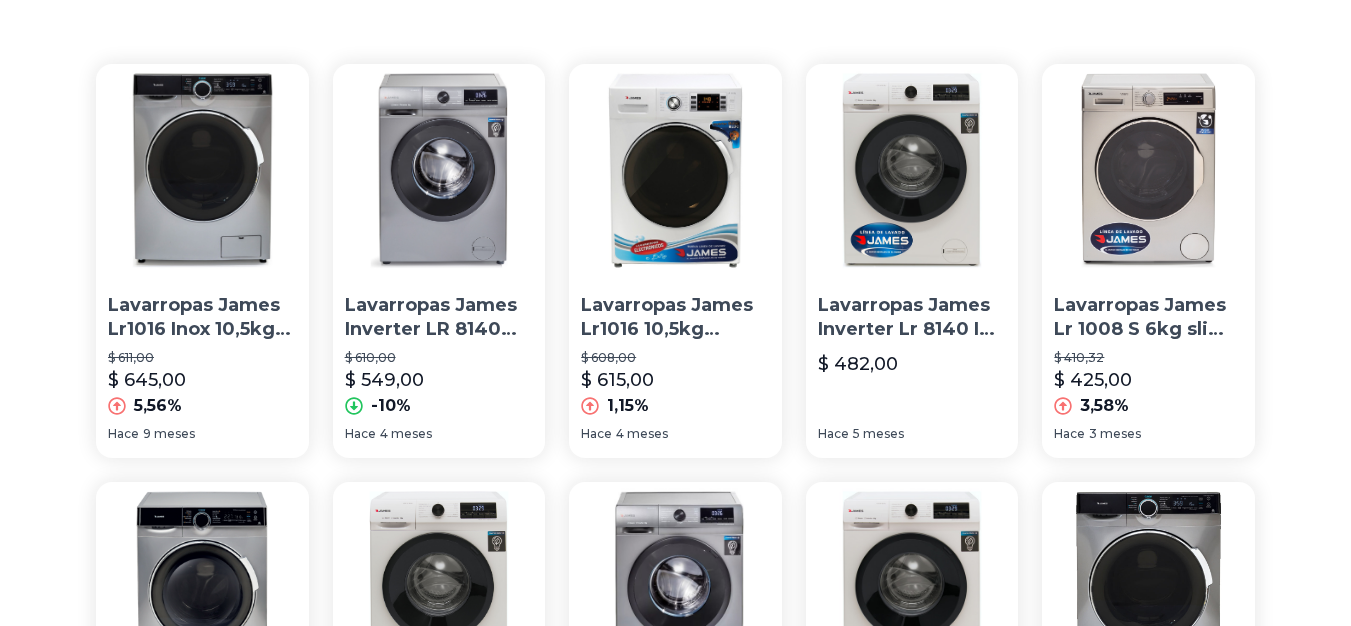scroll, scrollTop: 0, scrollLeft: 0, axis: both 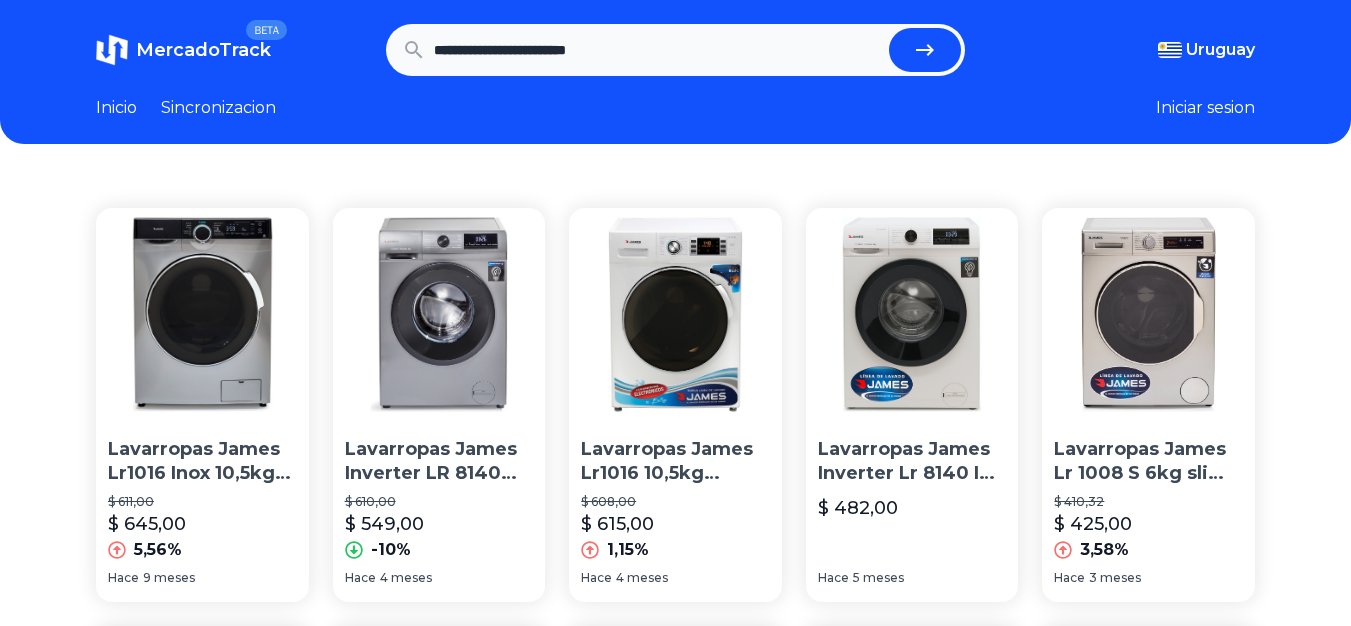 click on "**********" at bounding box center (658, 50) 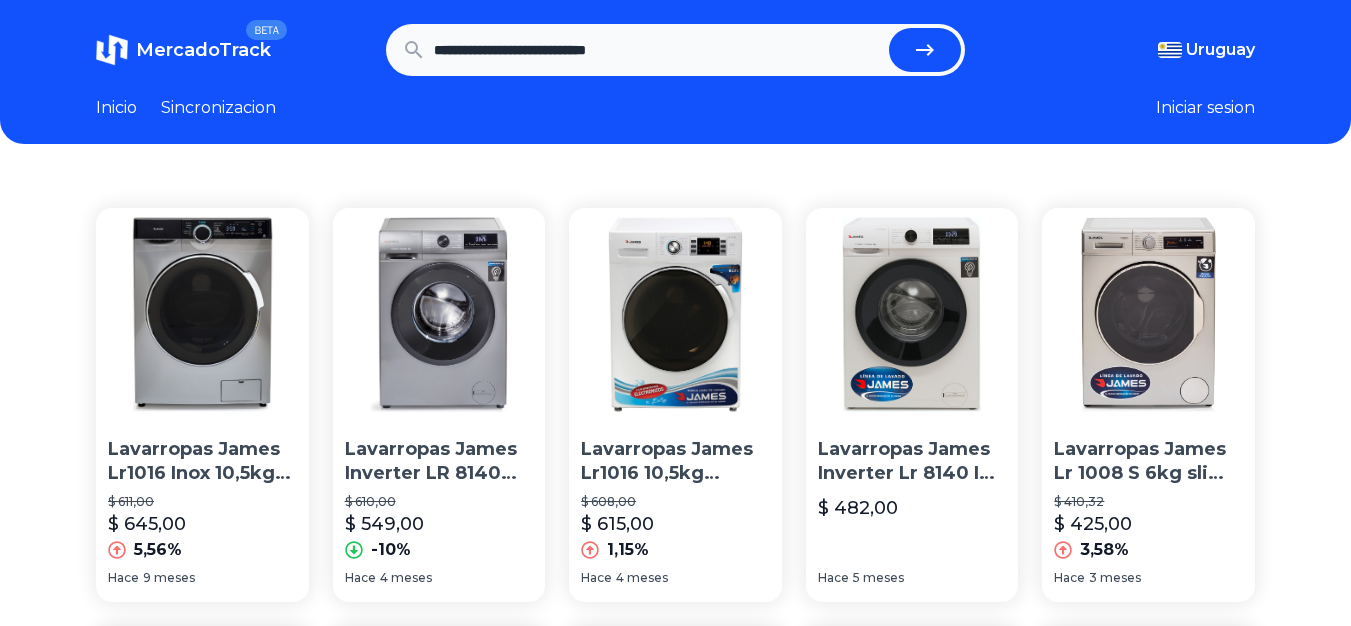 type on "**********" 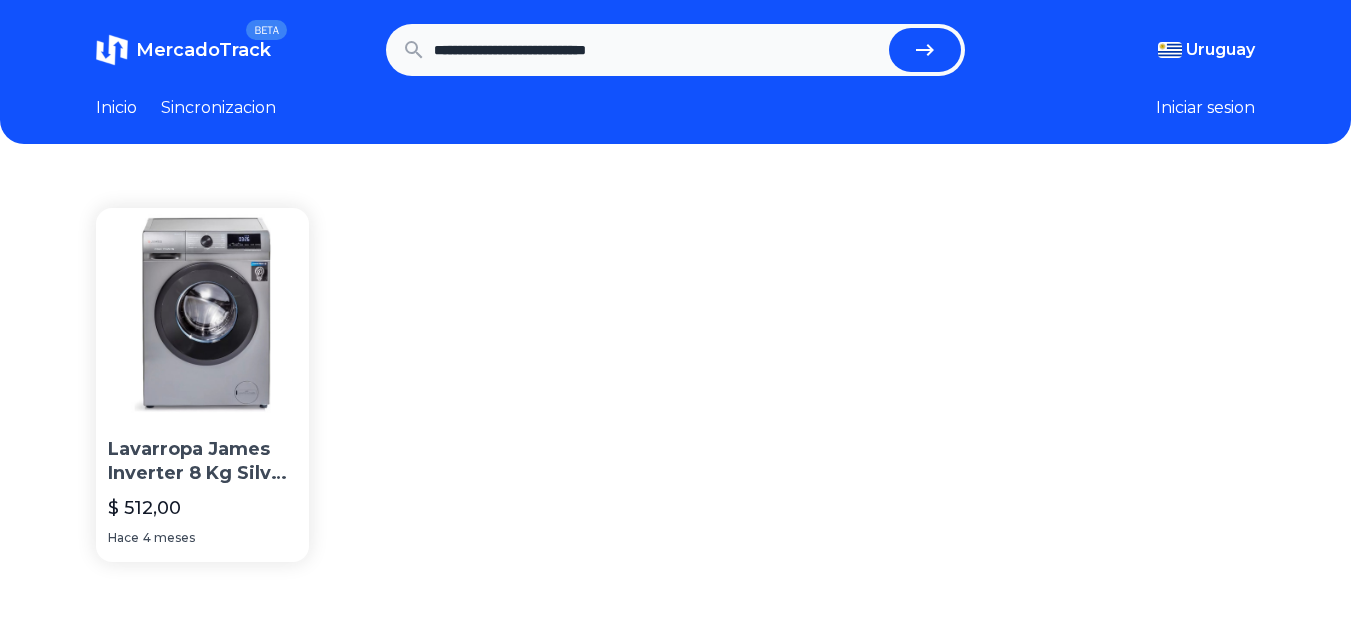 scroll, scrollTop: 0, scrollLeft: 0, axis: both 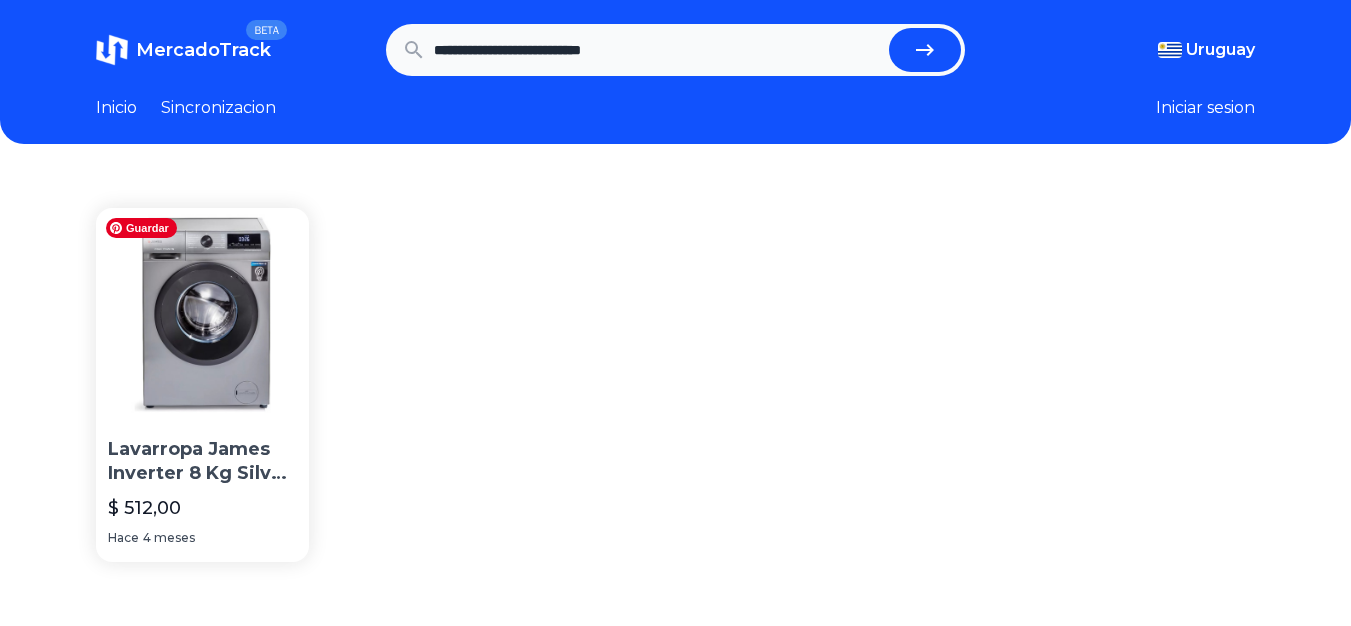 click at bounding box center [202, 314] 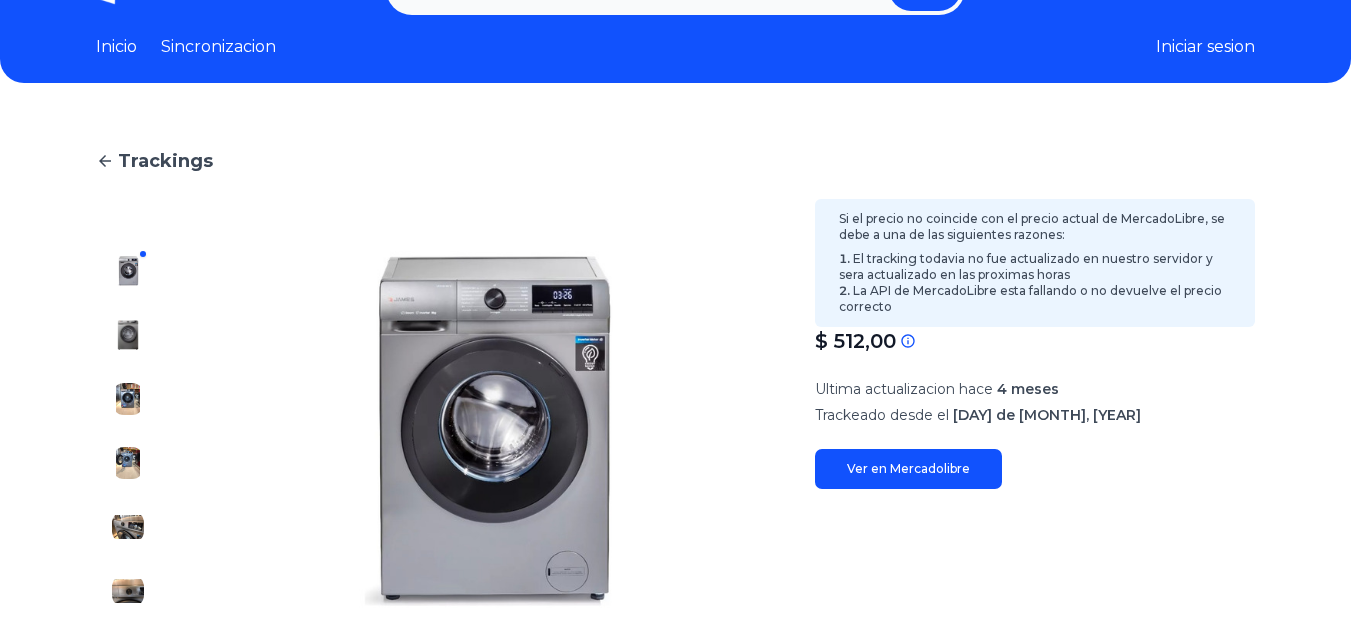 scroll, scrollTop: 0, scrollLeft: 0, axis: both 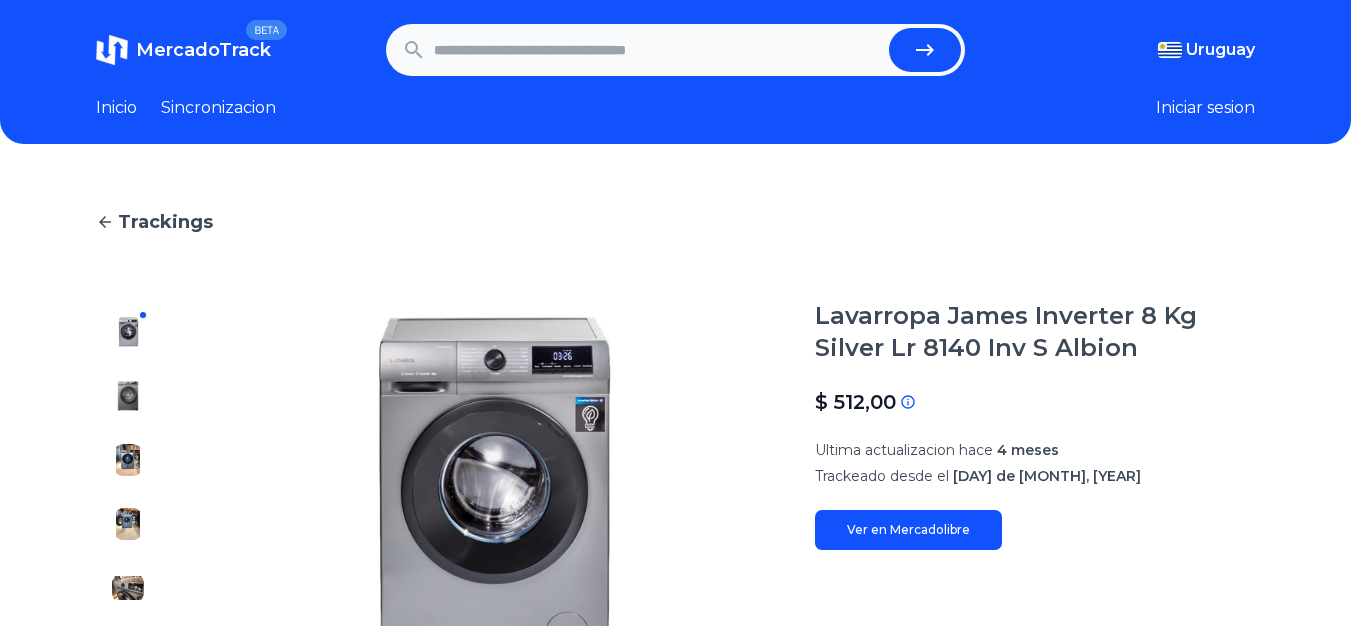 click at bounding box center [128, 396] 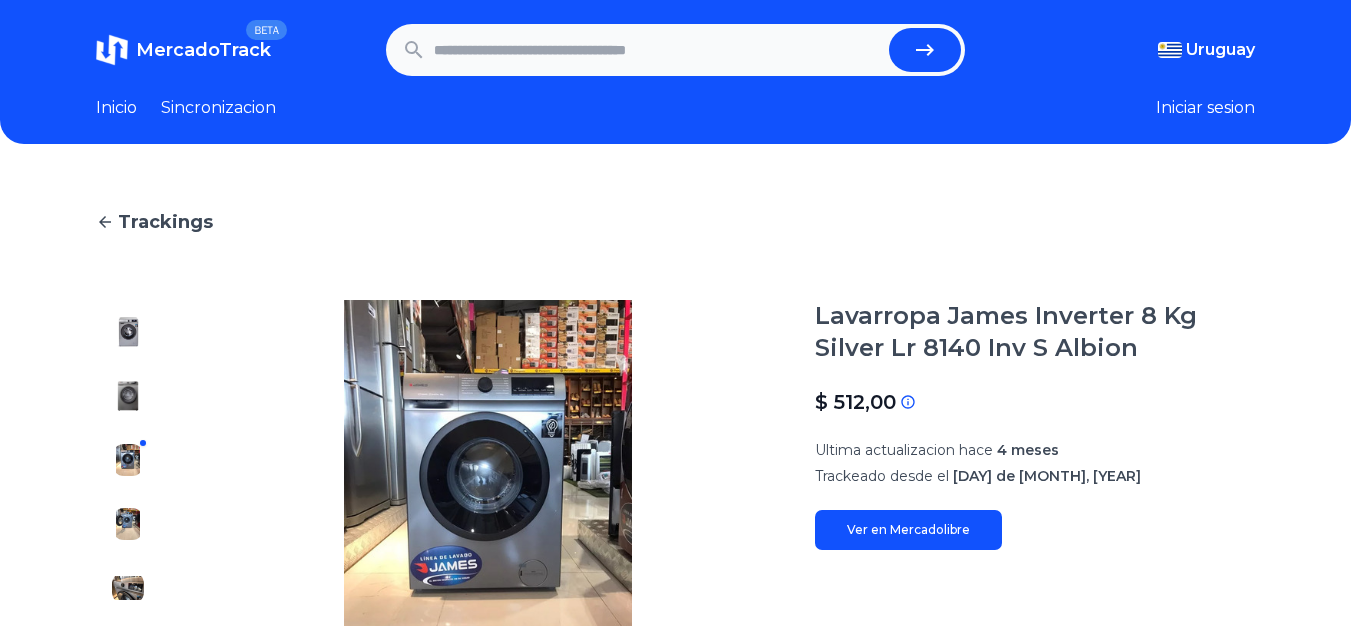 click at bounding box center (128, 332) 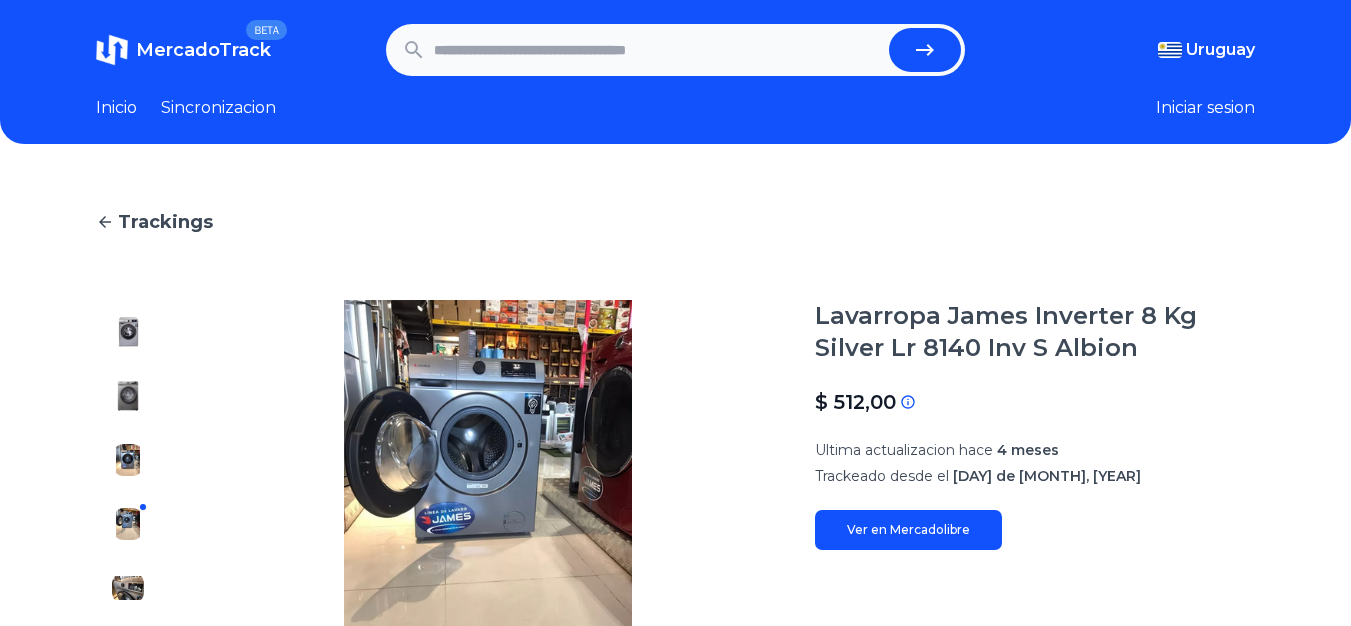 click on "Ver en Mercadolibre" at bounding box center [908, 530] 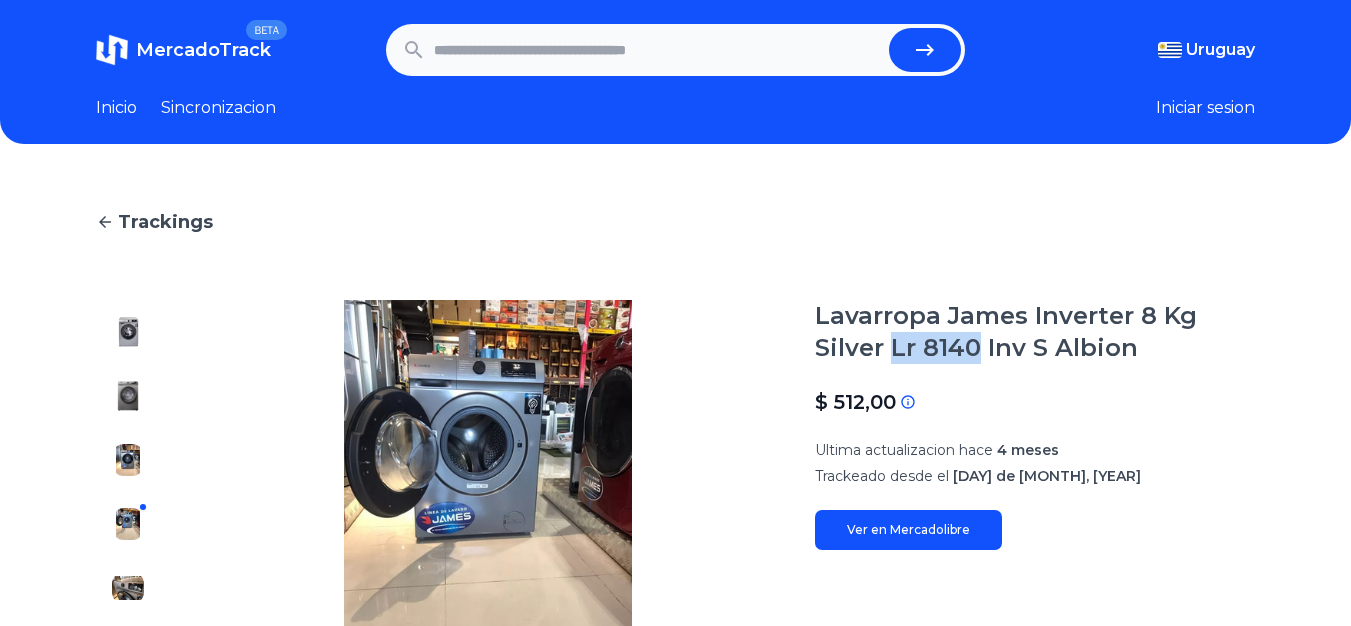 drag, startPoint x: 897, startPoint y: 346, endPoint x: 977, endPoint y: 362, distance: 81.58431 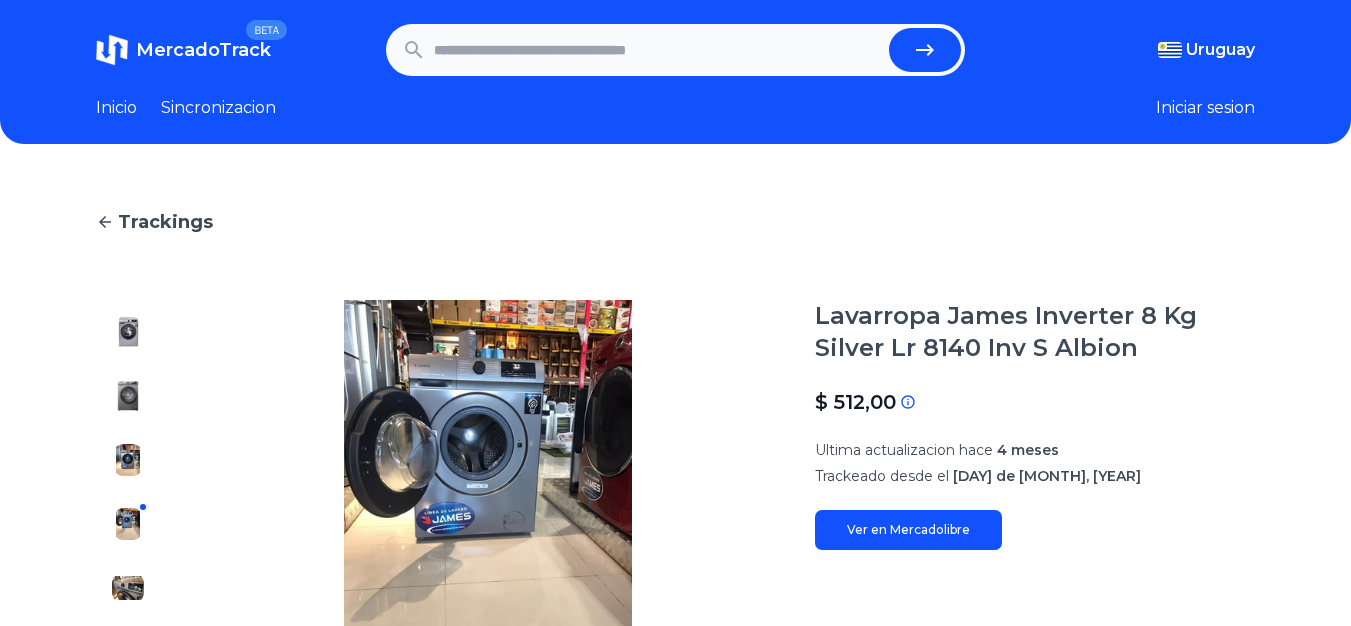 click on "Lavarropa James Inverter 8 Kg Silver Lr 8140 Inv S Albion" at bounding box center [1035, 332] 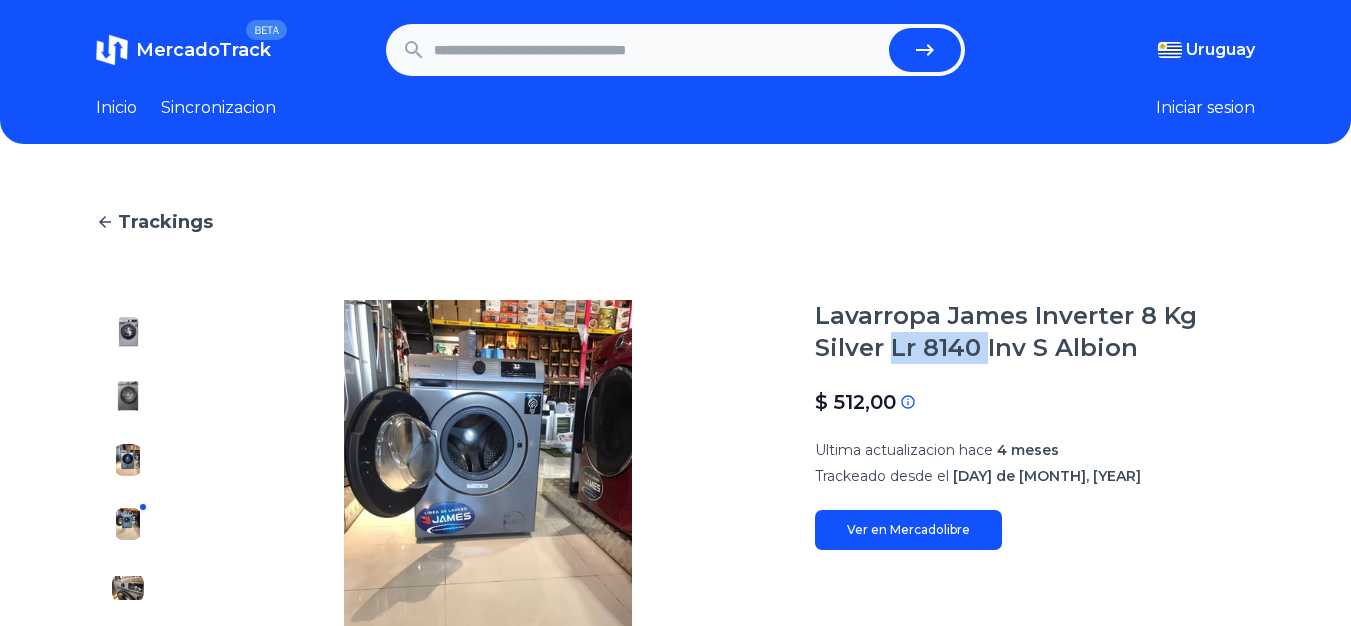 drag, startPoint x: 989, startPoint y: 345, endPoint x: 902, endPoint y: 345, distance: 87 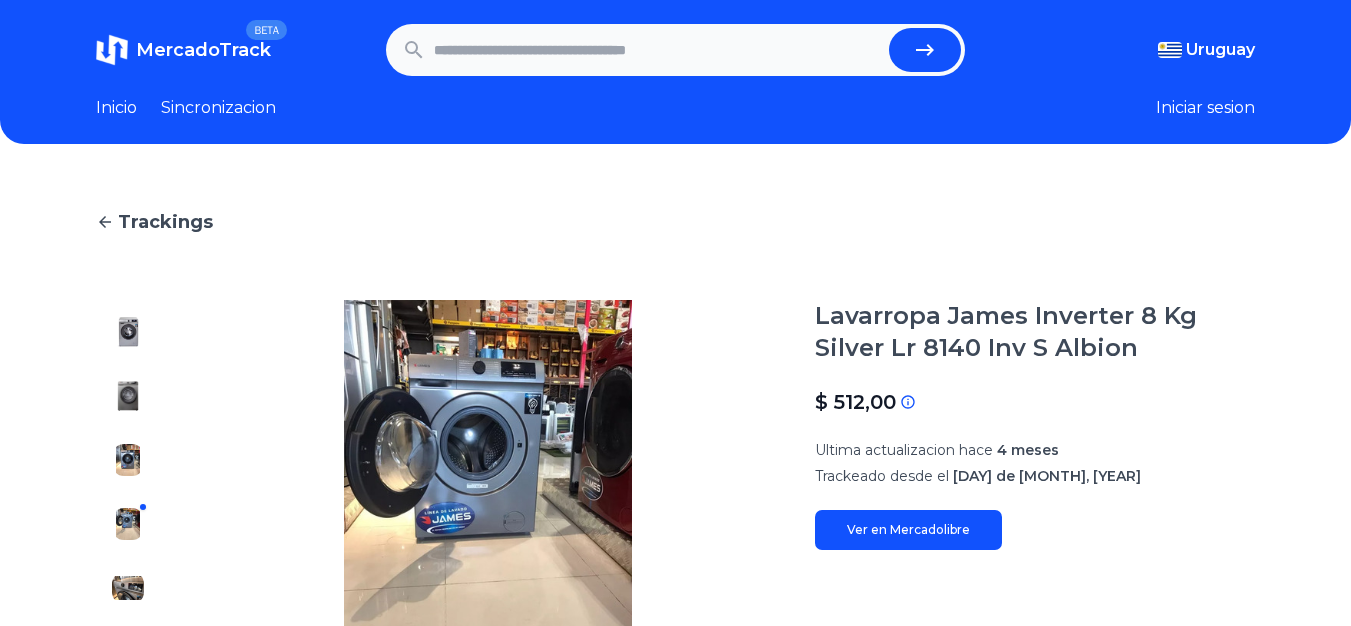 click at bounding box center (658, 50) 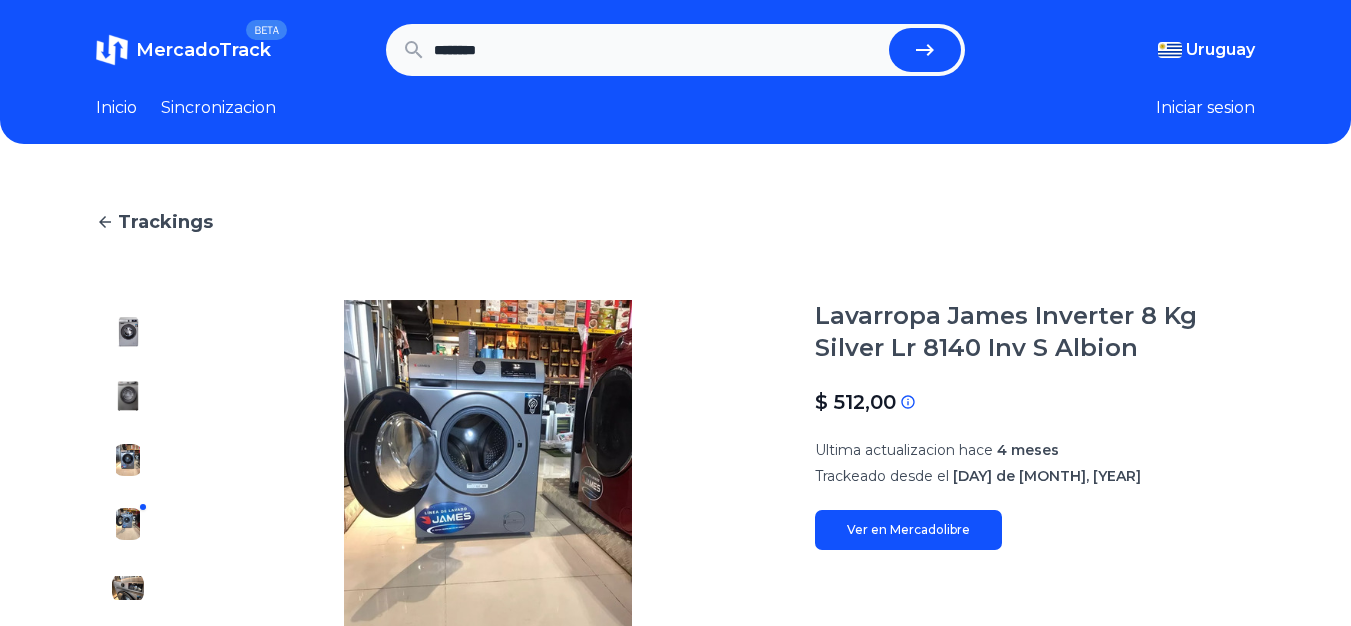 type on "*******" 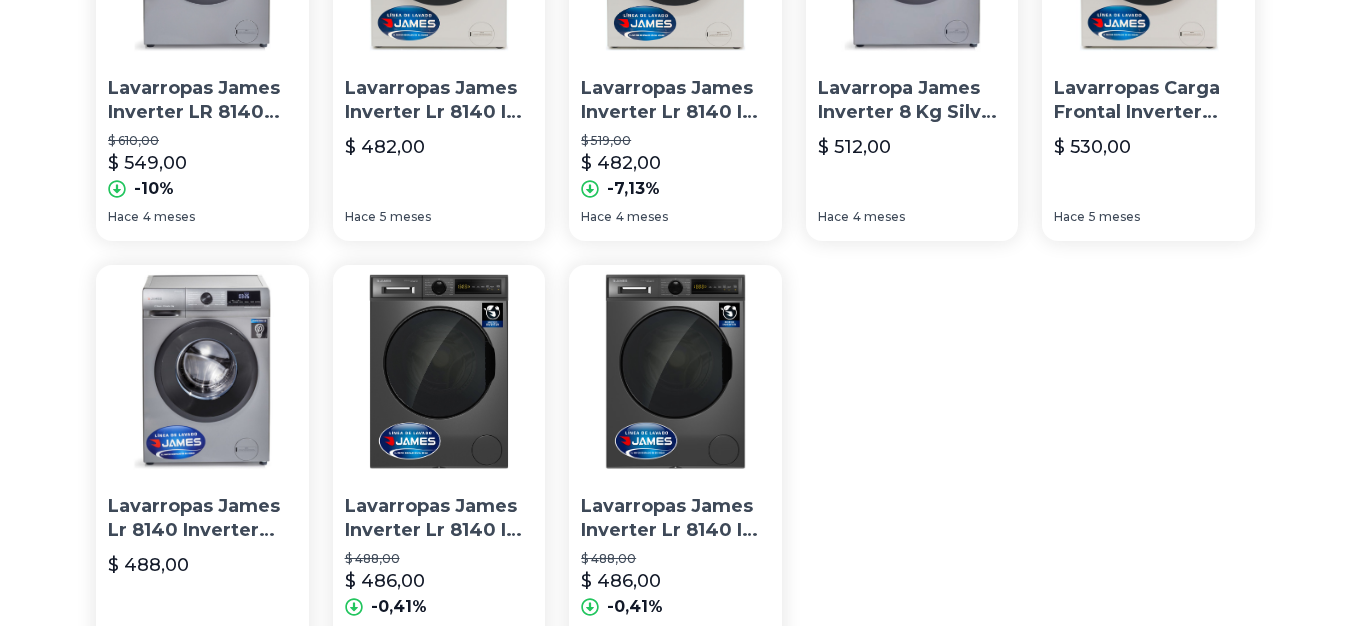 scroll, scrollTop: 0, scrollLeft: 0, axis: both 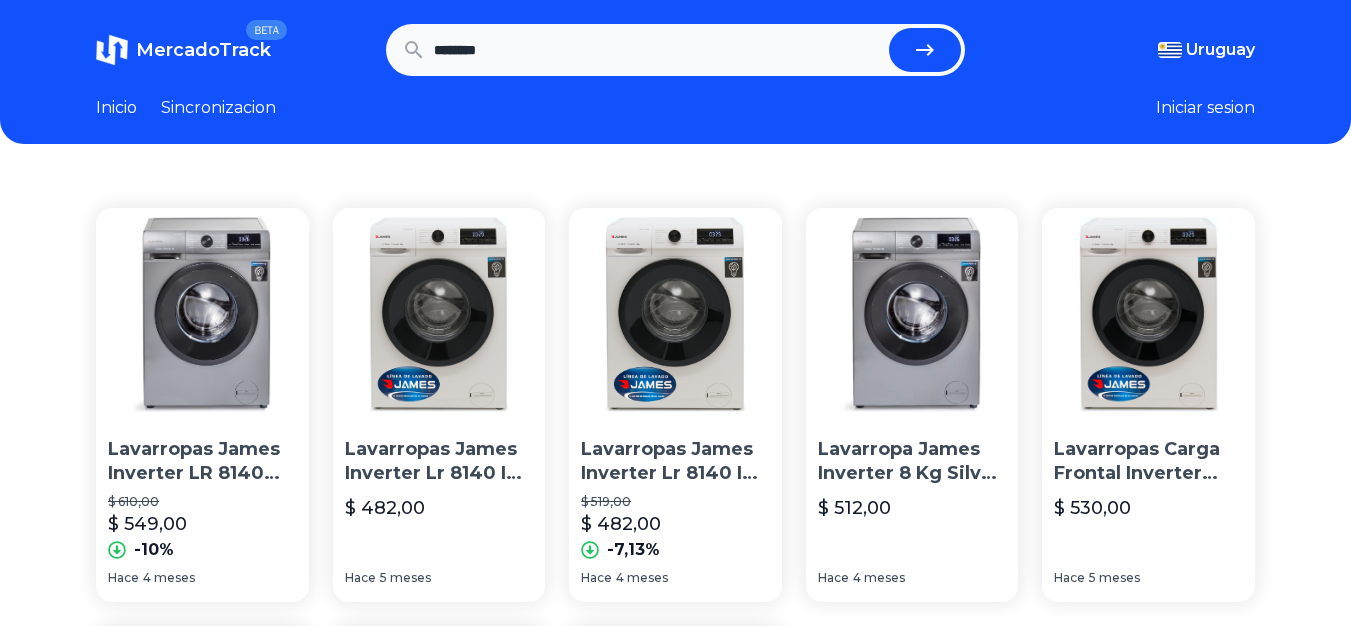 click on "*******" at bounding box center [658, 50] 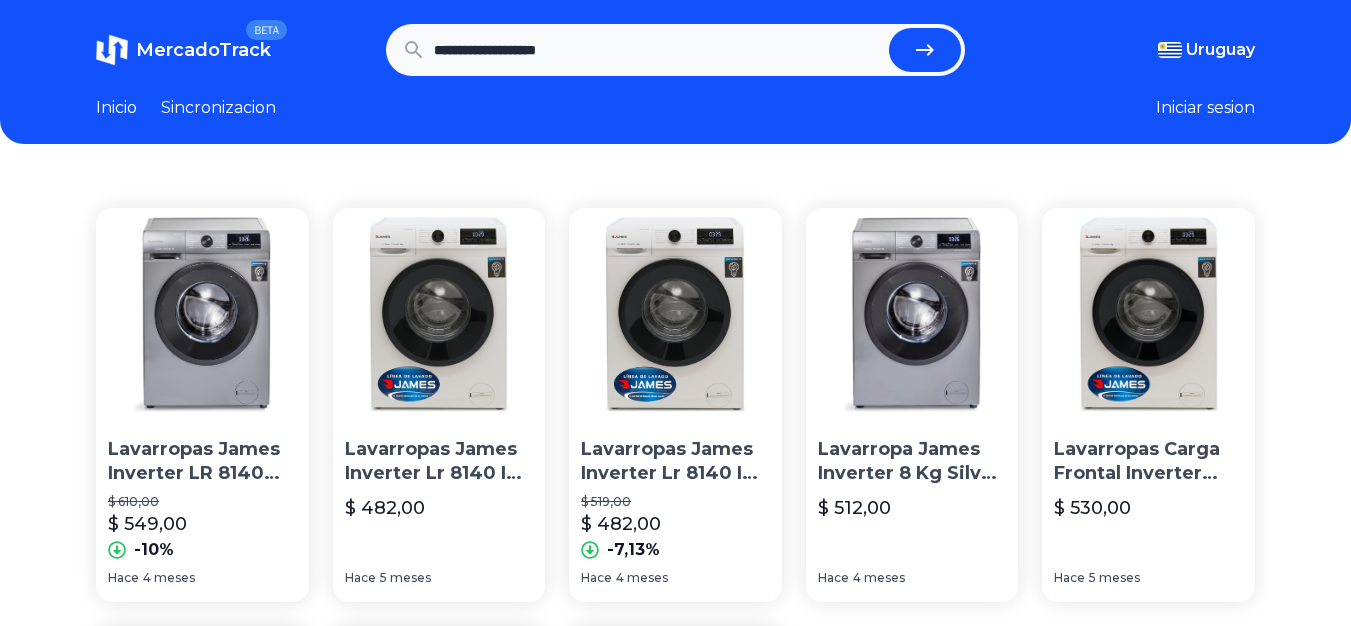 type on "**********" 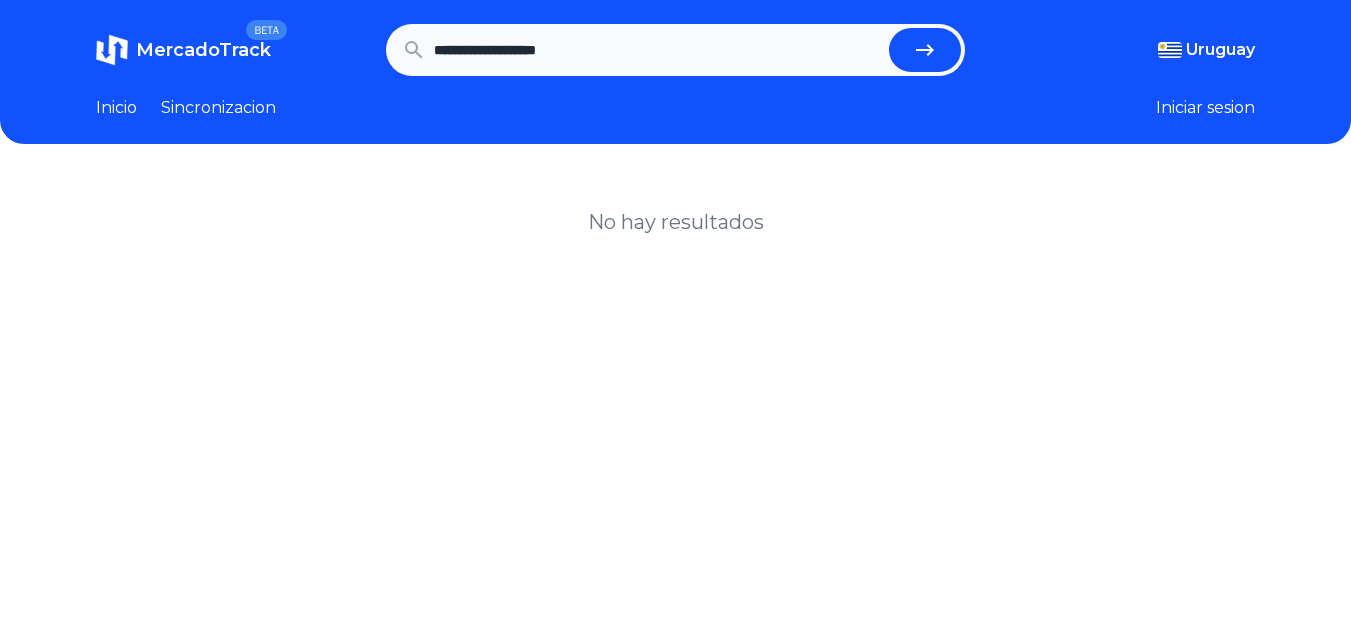 scroll, scrollTop: 0, scrollLeft: 0, axis: both 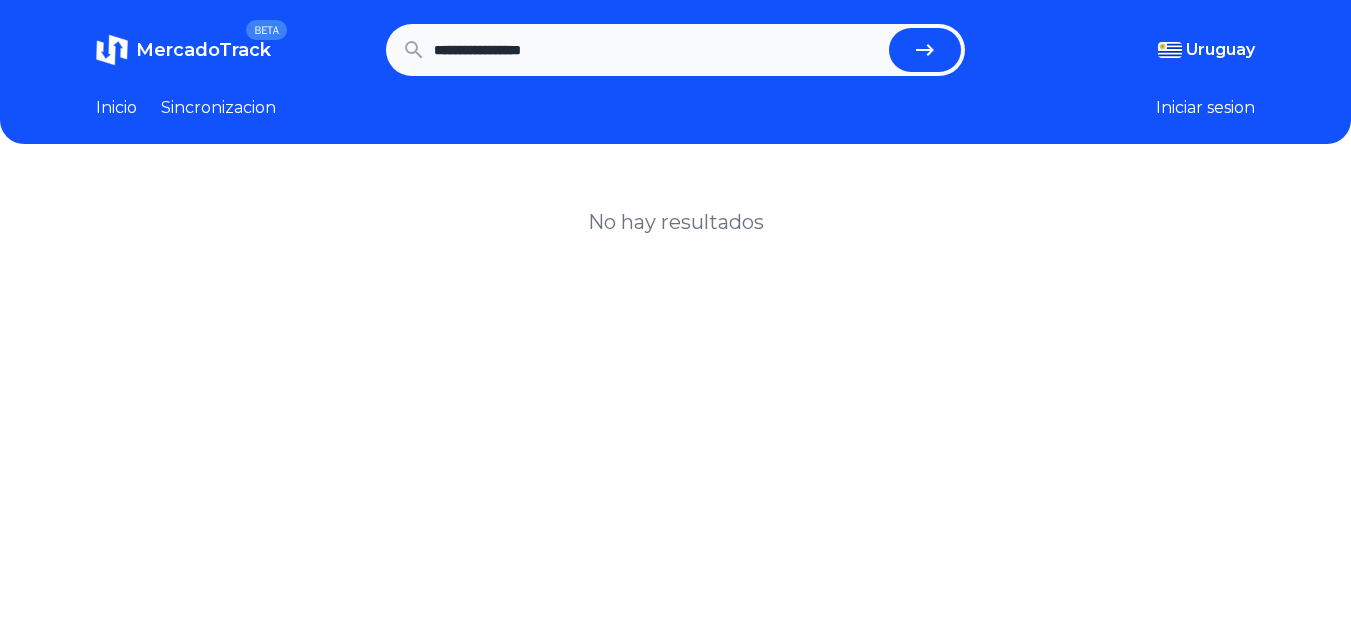 type on "**********" 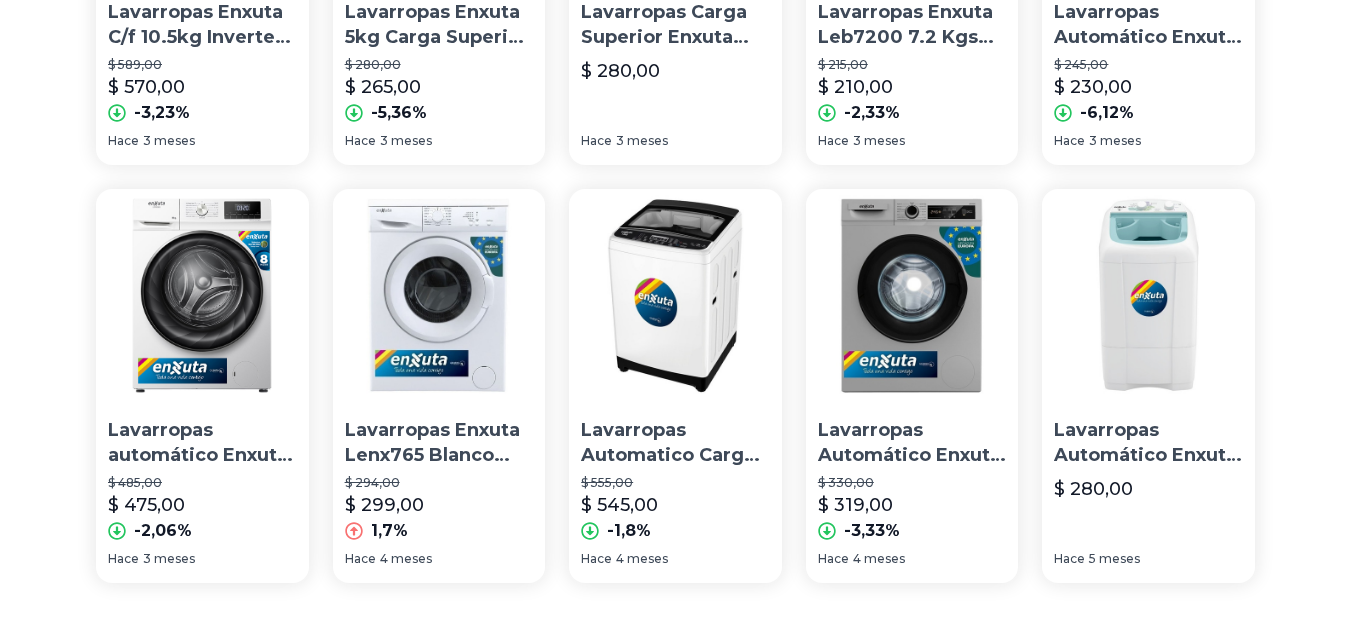 scroll, scrollTop: 1283, scrollLeft: 0, axis: vertical 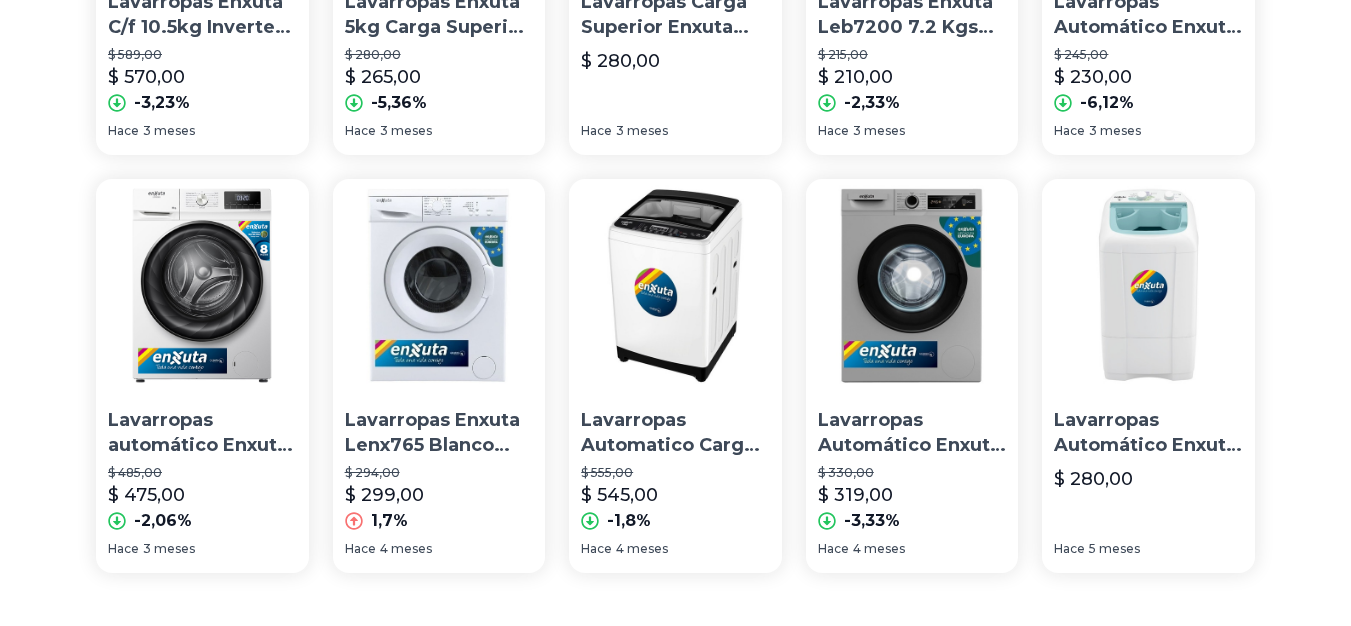click on "Lavarropas Automático Enxuta Lenx765d Plateado 6kg" at bounding box center (912, 433) 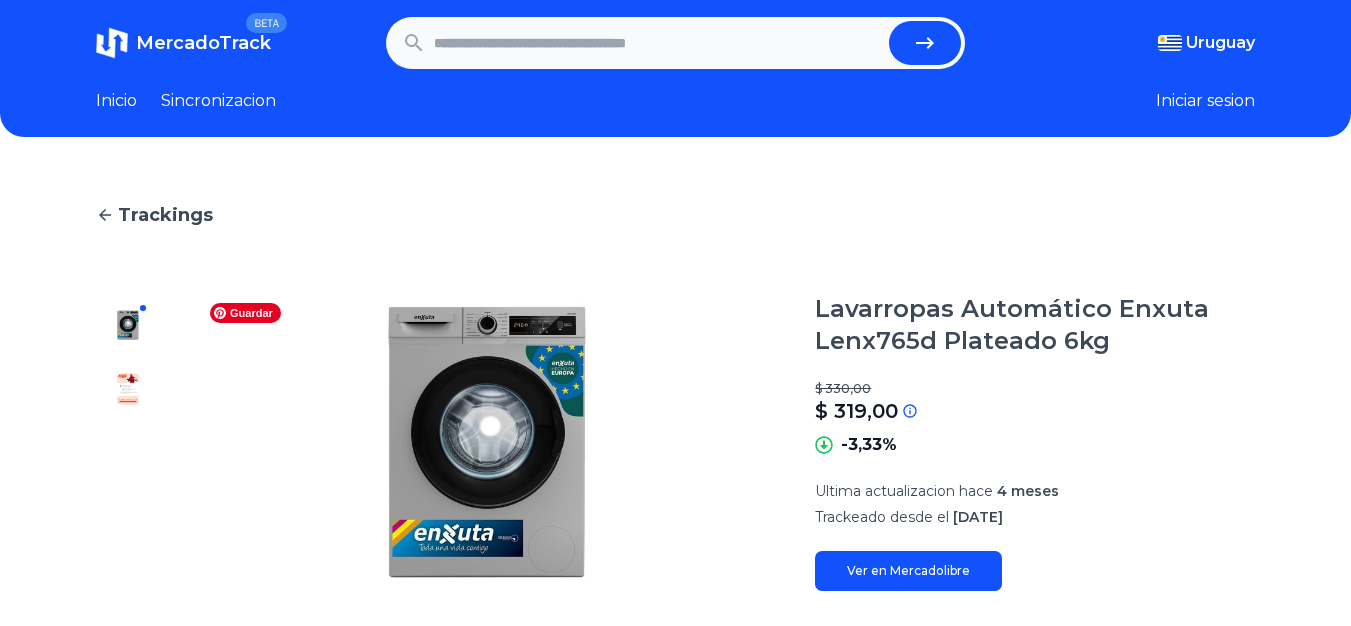 scroll, scrollTop: 8, scrollLeft: 0, axis: vertical 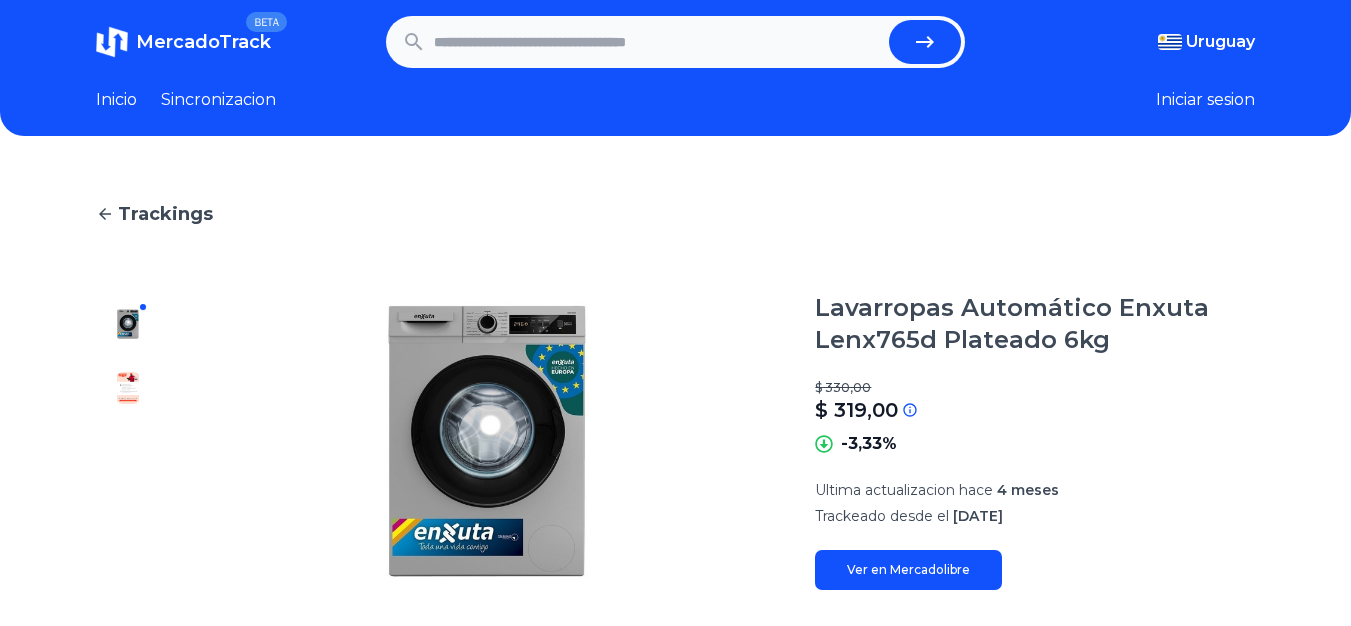 click at bounding box center (128, 388) 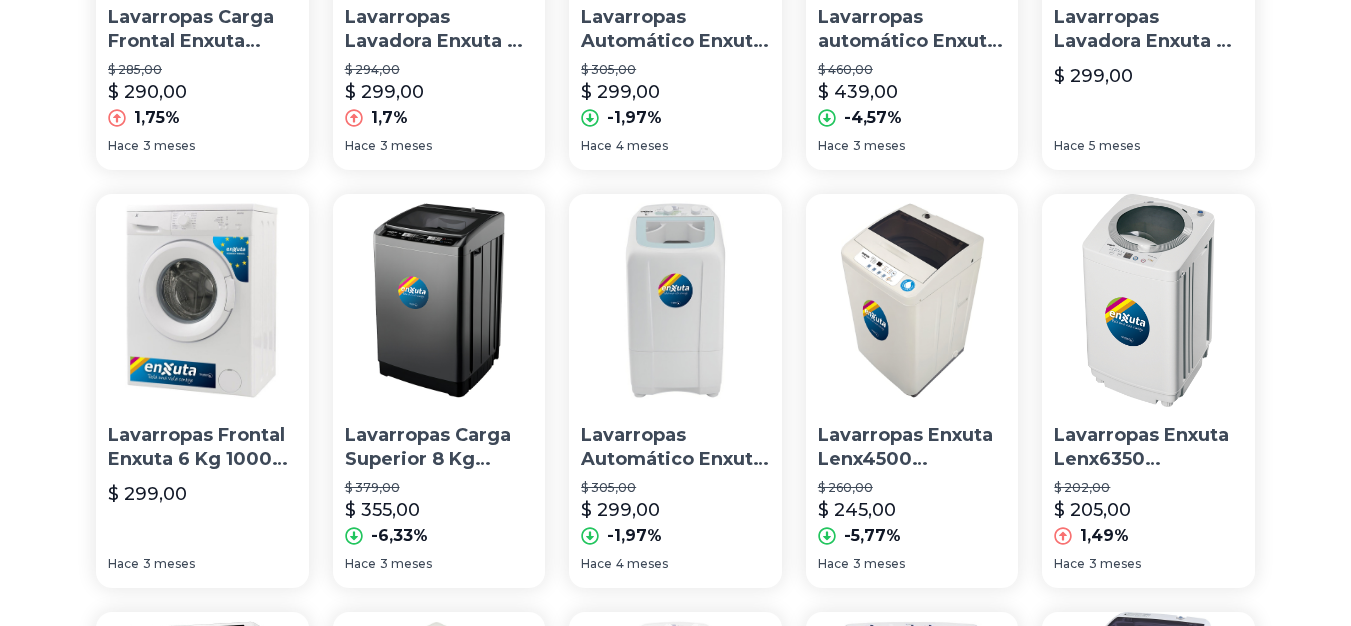 scroll, scrollTop: 0, scrollLeft: 0, axis: both 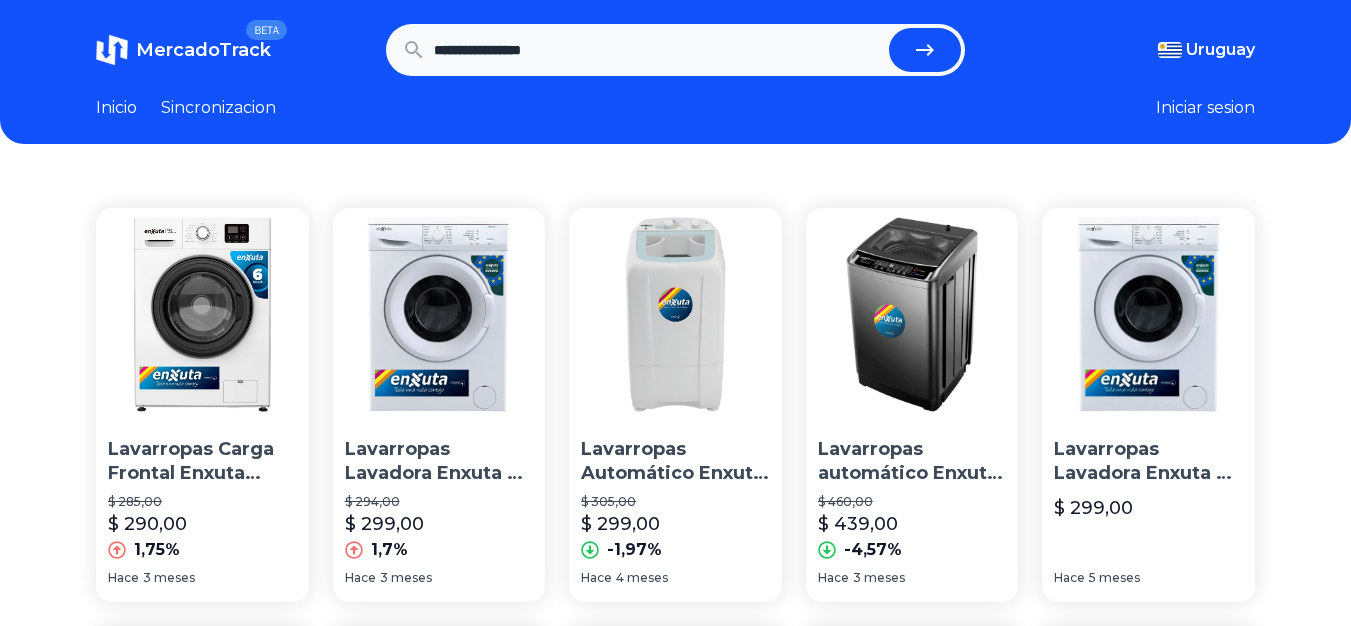 click on "**********" at bounding box center (658, 50) 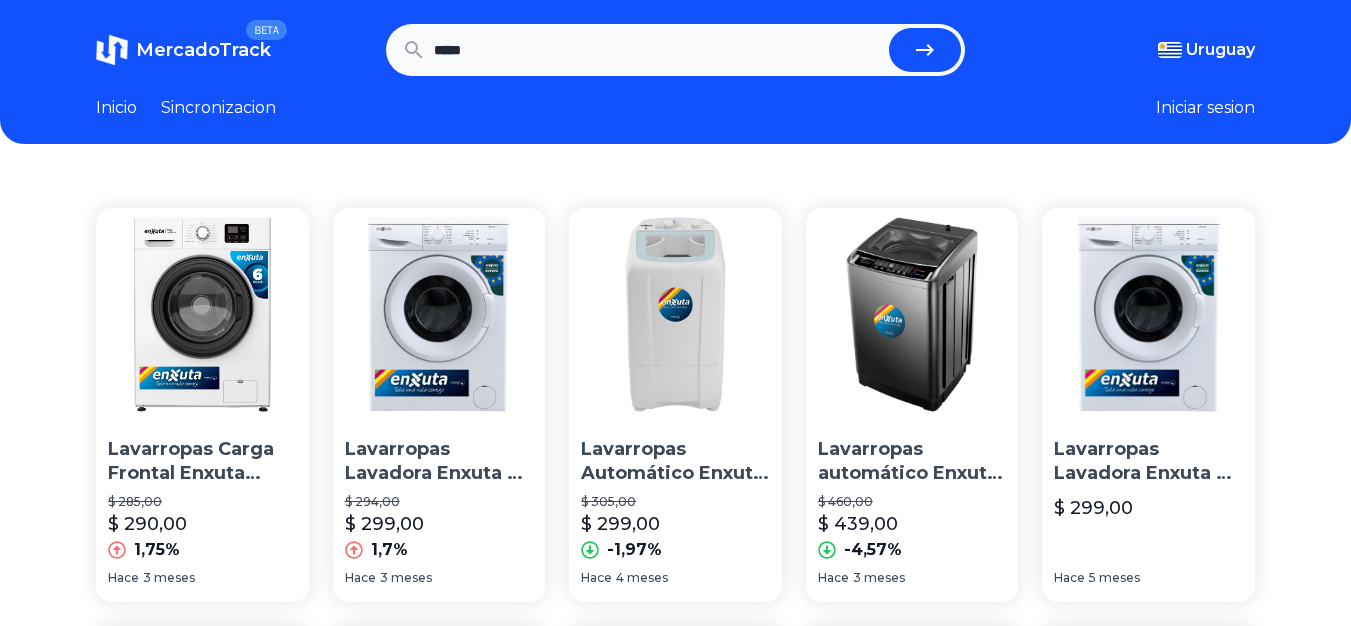 type on "****" 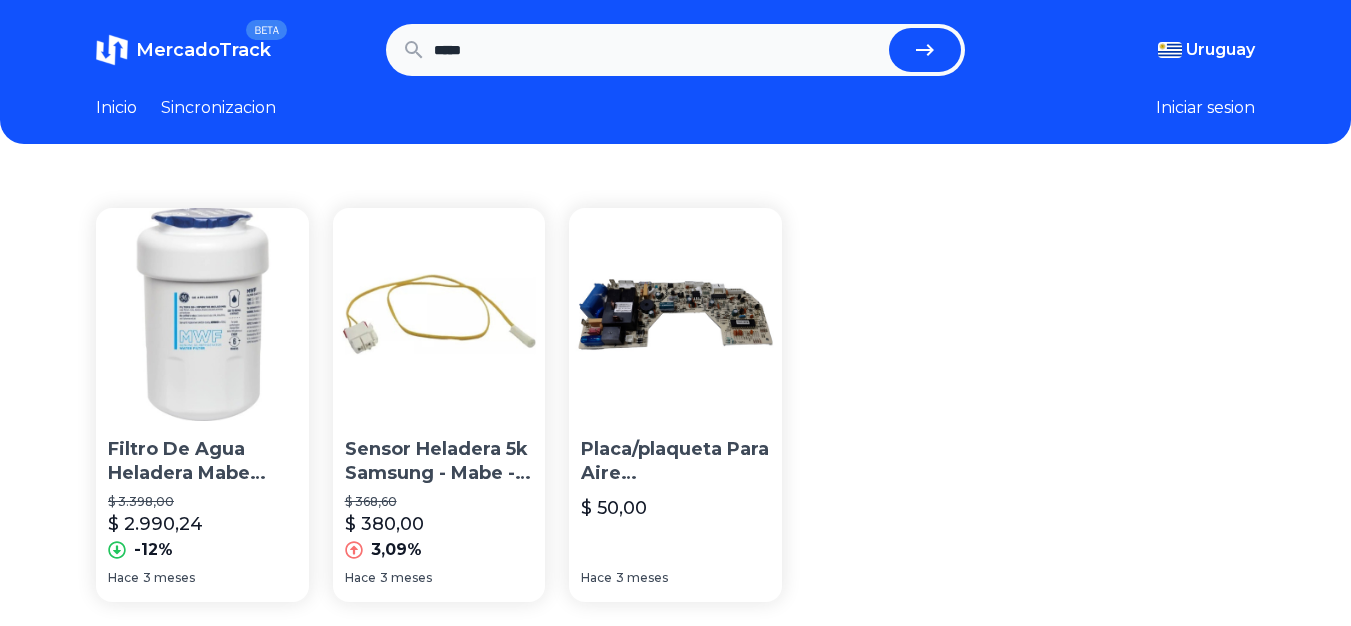 scroll, scrollTop: 0, scrollLeft: 0, axis: both 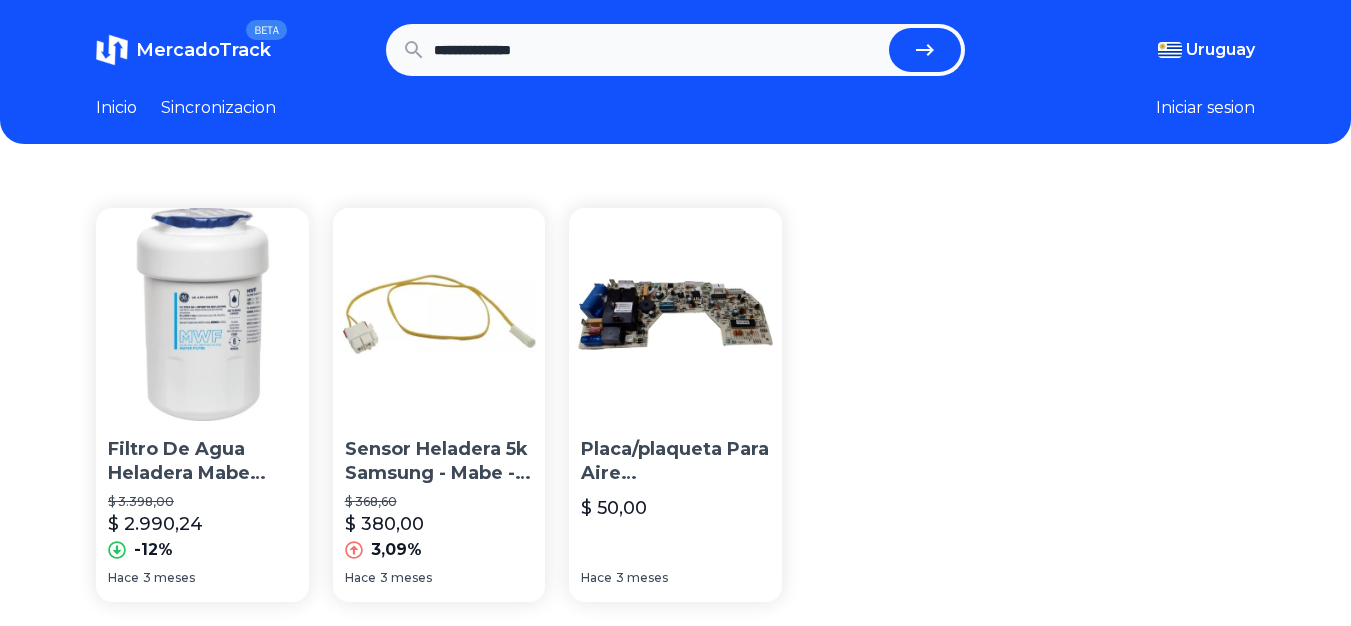 type on "**********" 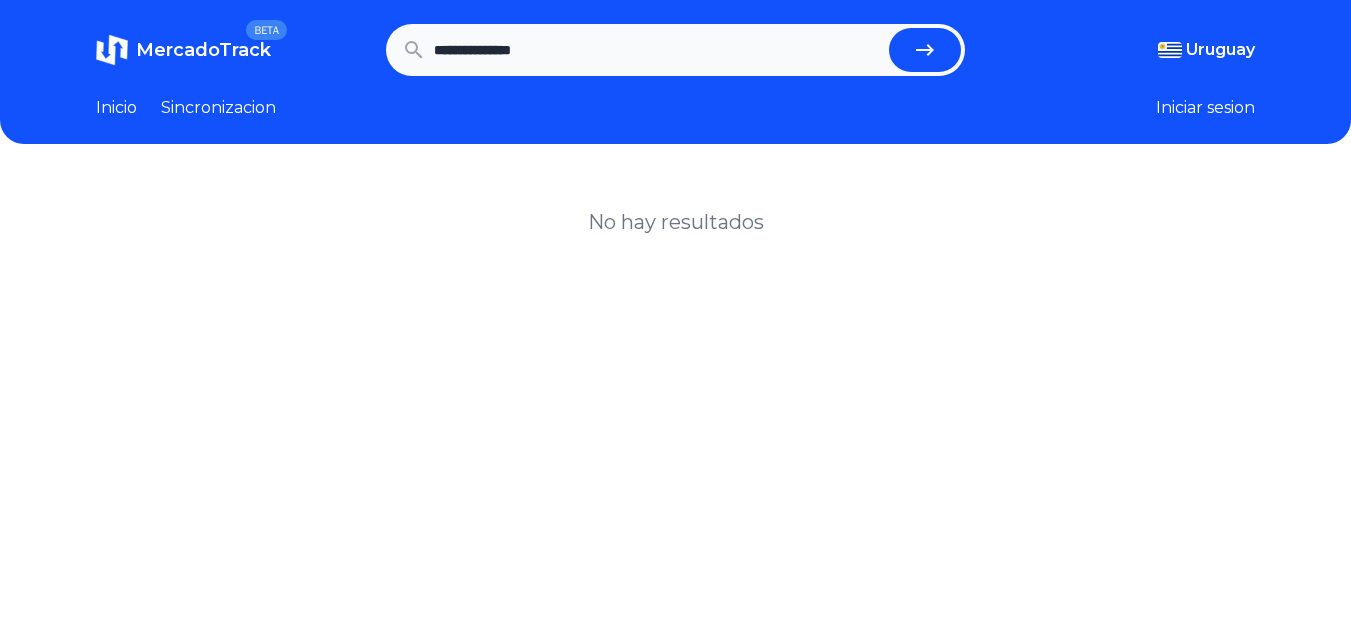 scroll, scrollTop: 0, scrollLeft: 0, axis: both 